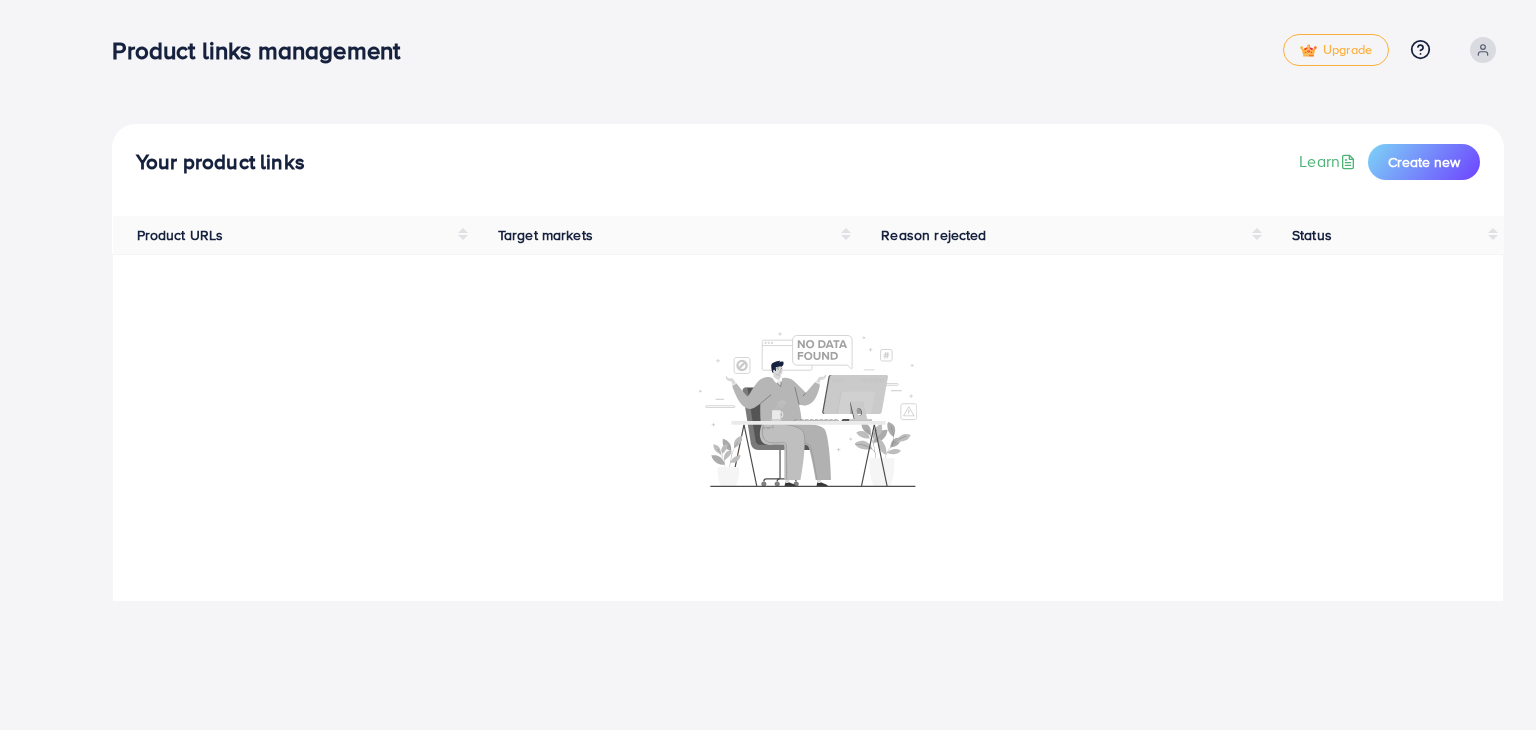scroll, scrollTop: 0, scrollLeft: 0, axis: both 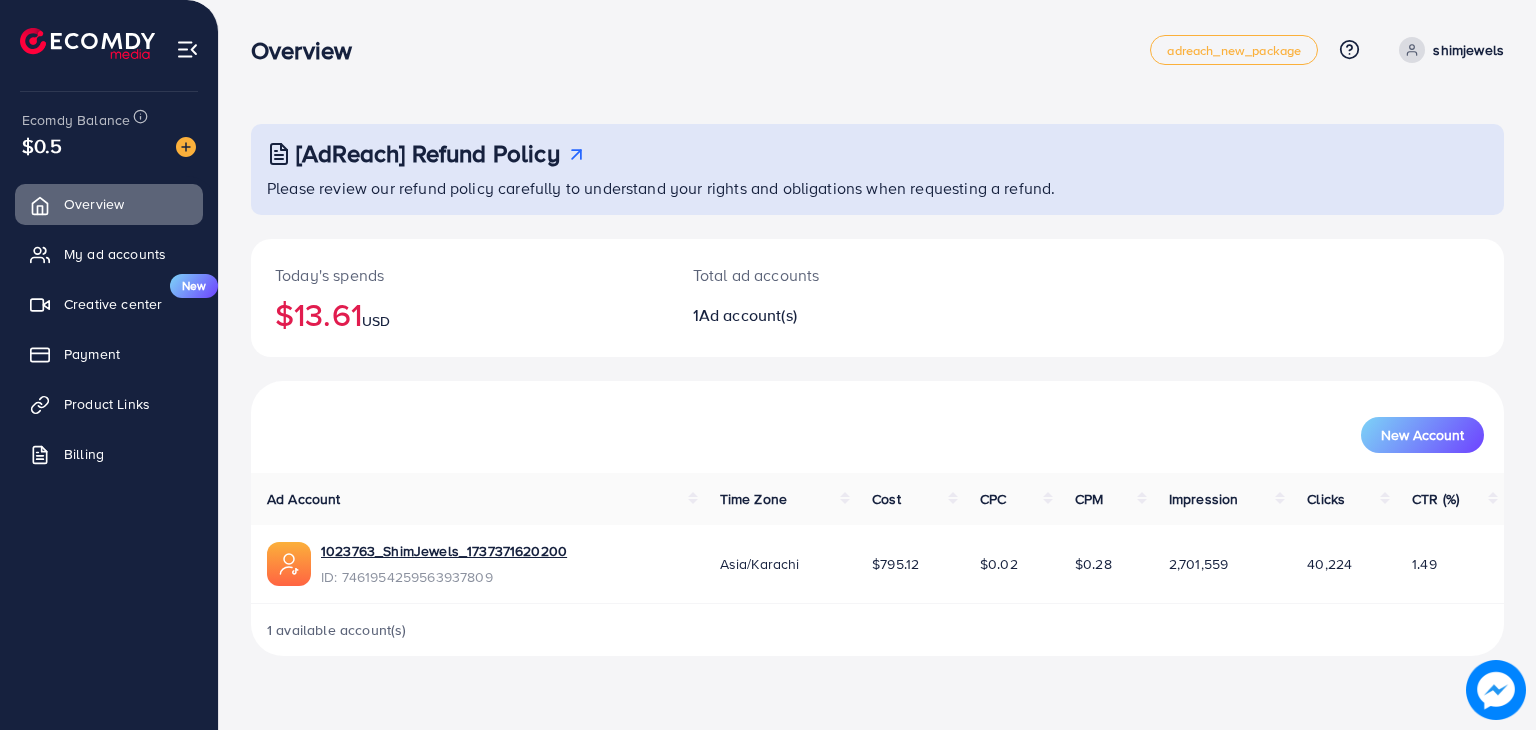 click on "New Account" at bounding box center [877, 427] 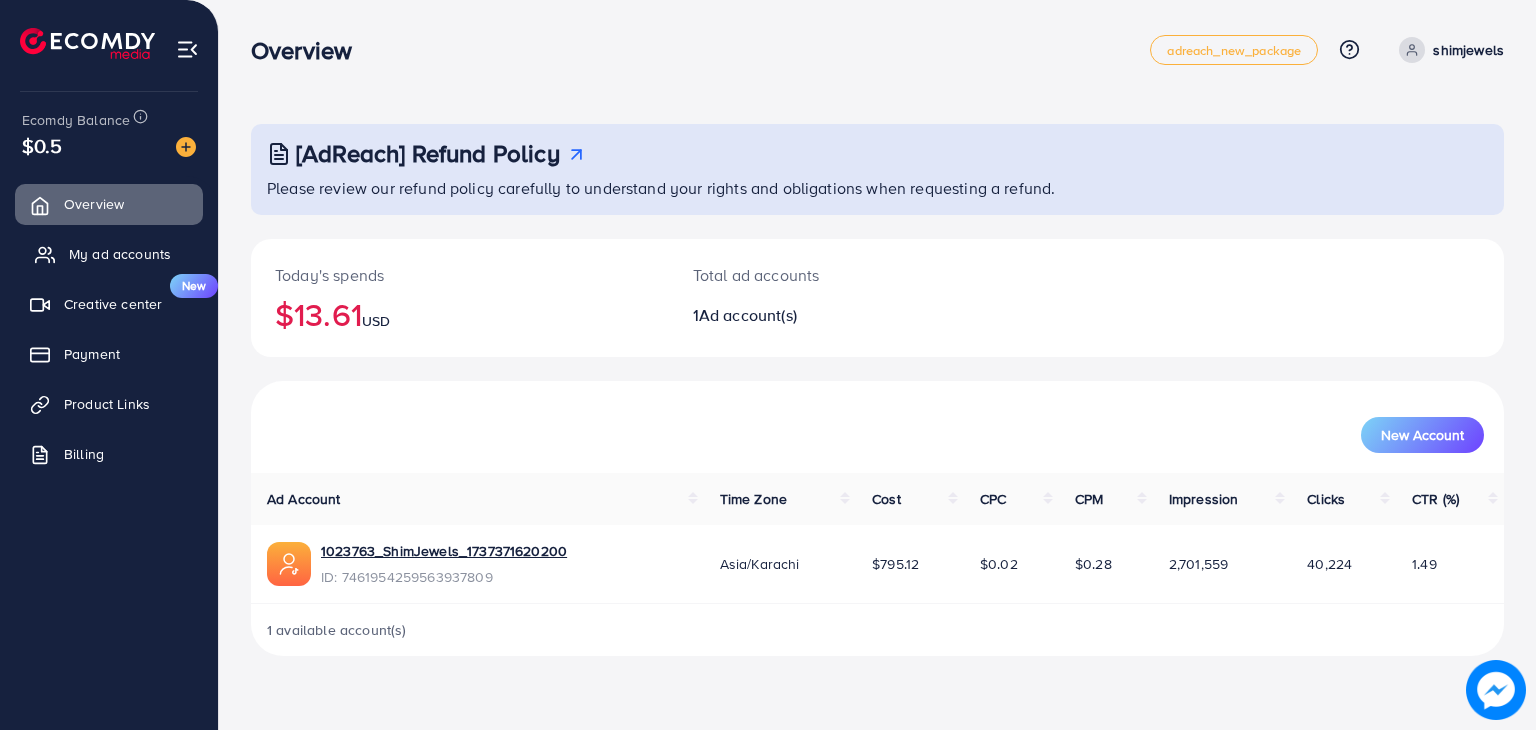 click on "My ad accounts" at bounding box center (120, 254) 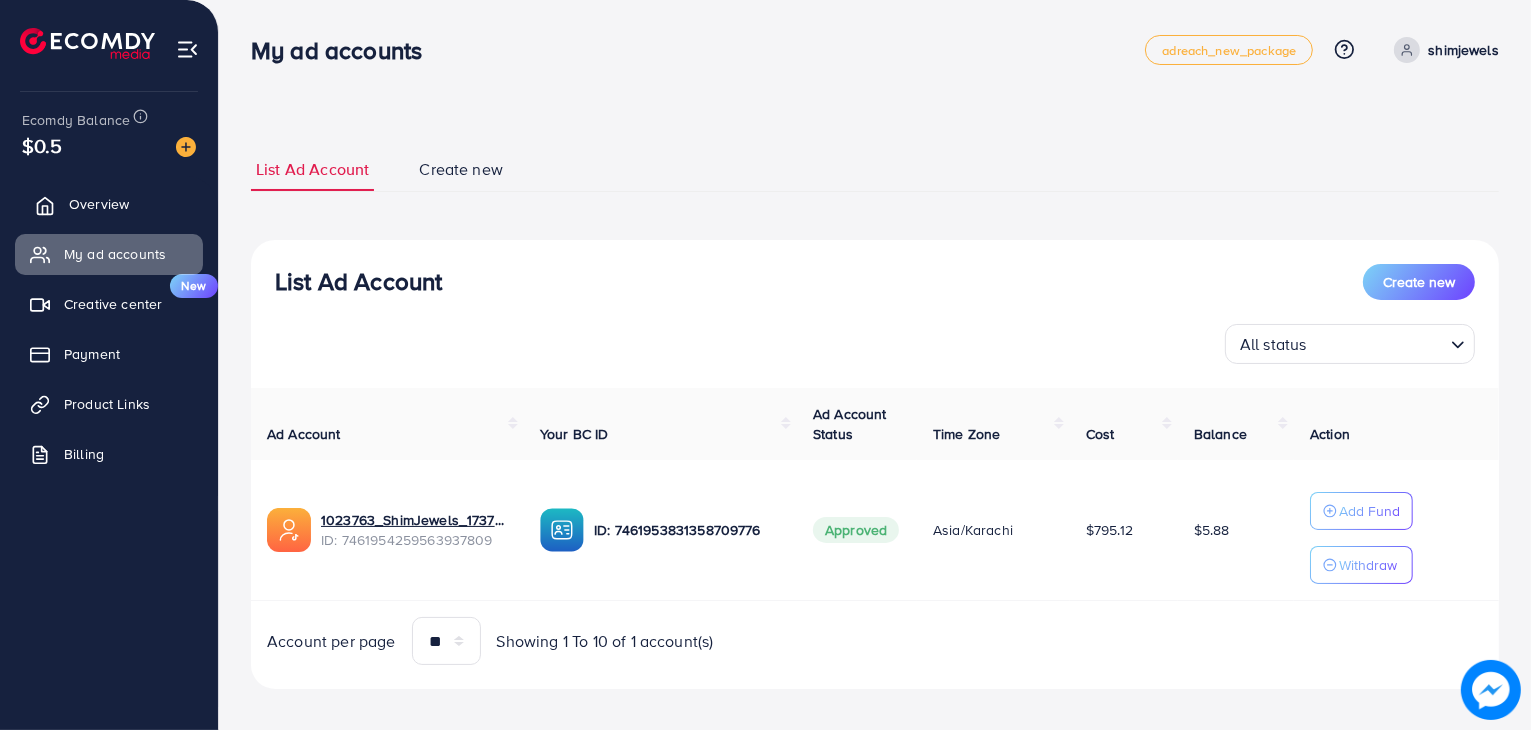 click on "Overview" at bounding box center [109, 204] 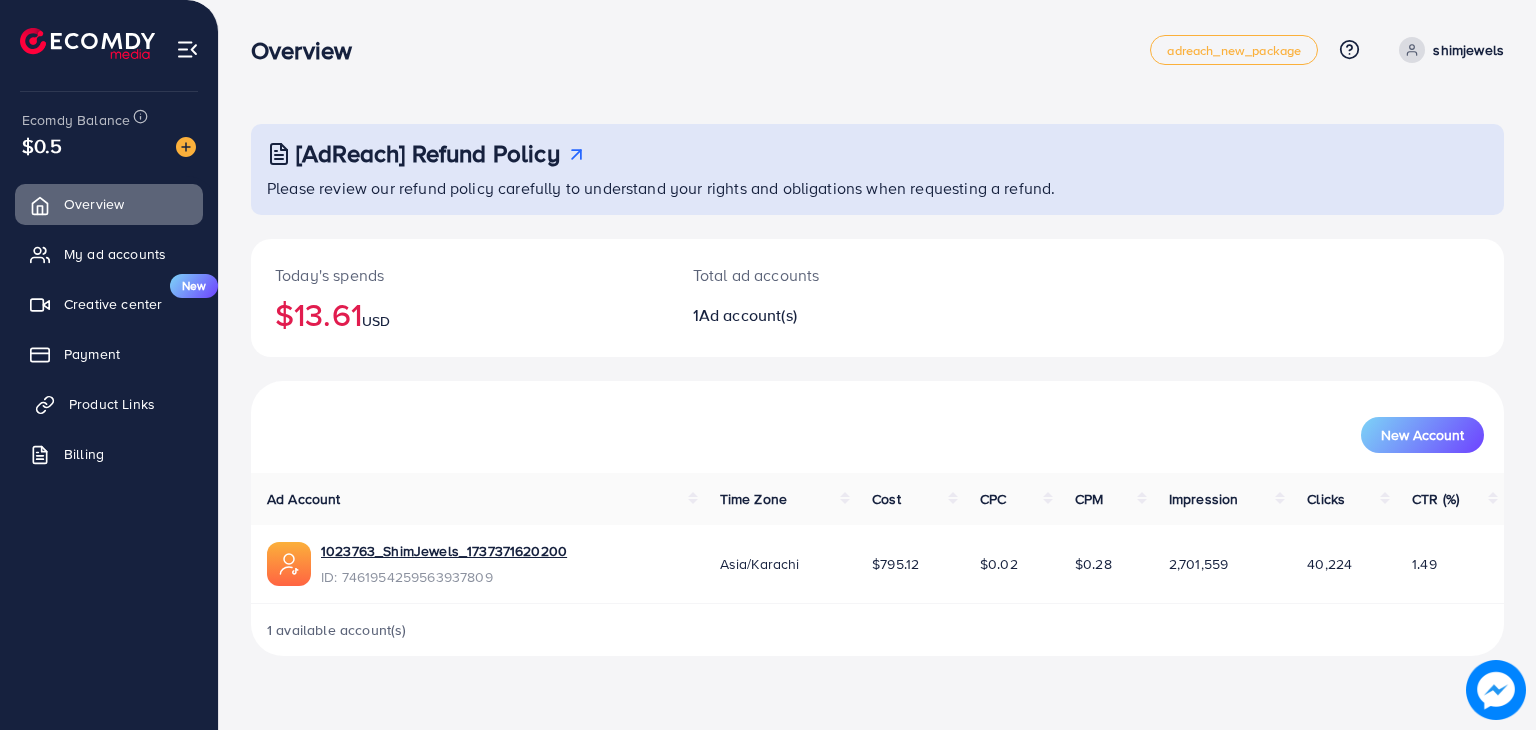 click on "Product Links" at bounding box center (109, 404) 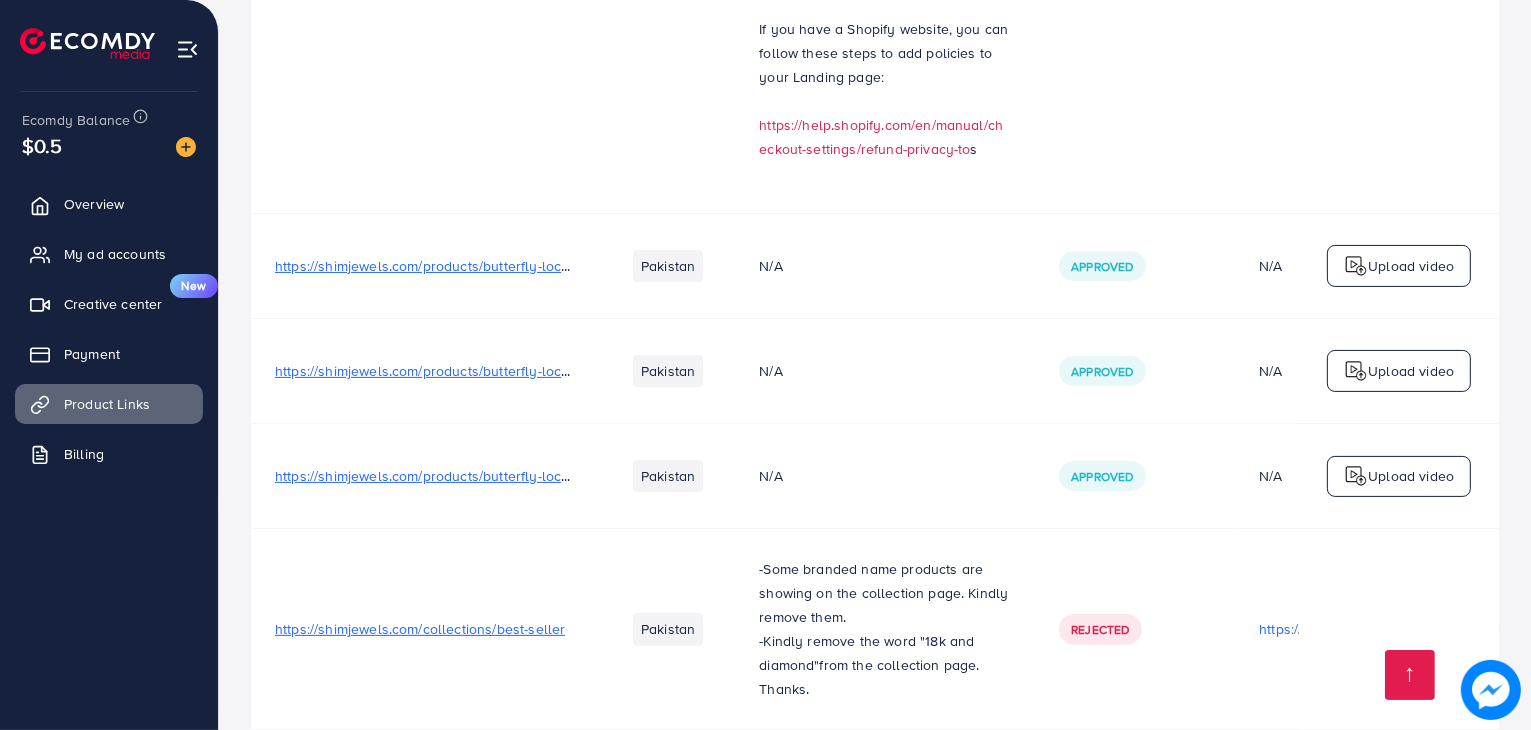 scroll, scrollTop: 0, scrollLeft: 0, axis: both 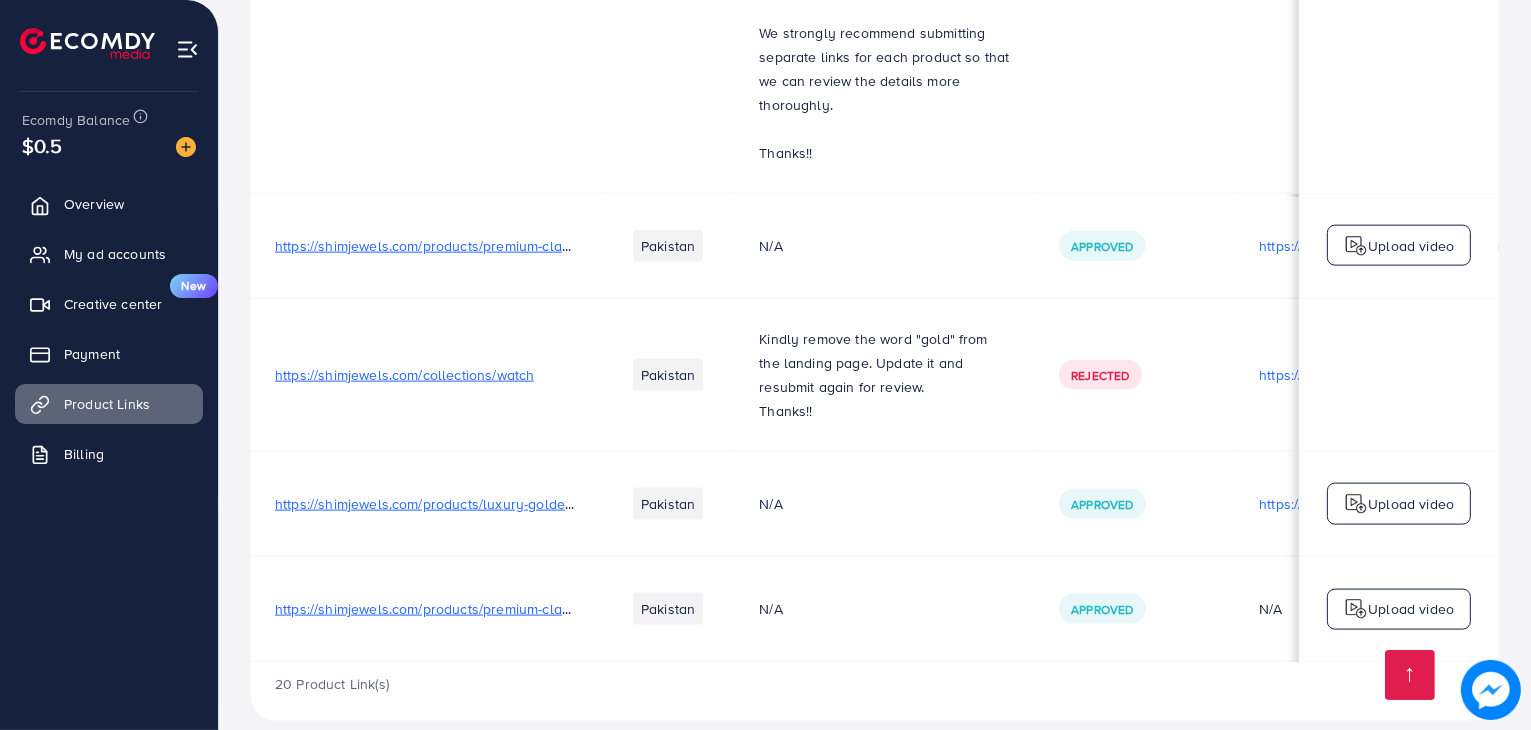 click on "https://shimjewels.com/products/premium-classic-girls-watch-copy?utm_source=tiktok&utm_medium=paid&utm_id=__CAMPAIGN_ID__&utm_campaign=__CAMPAIGN_NAME__" at bounding box center [830, 609] 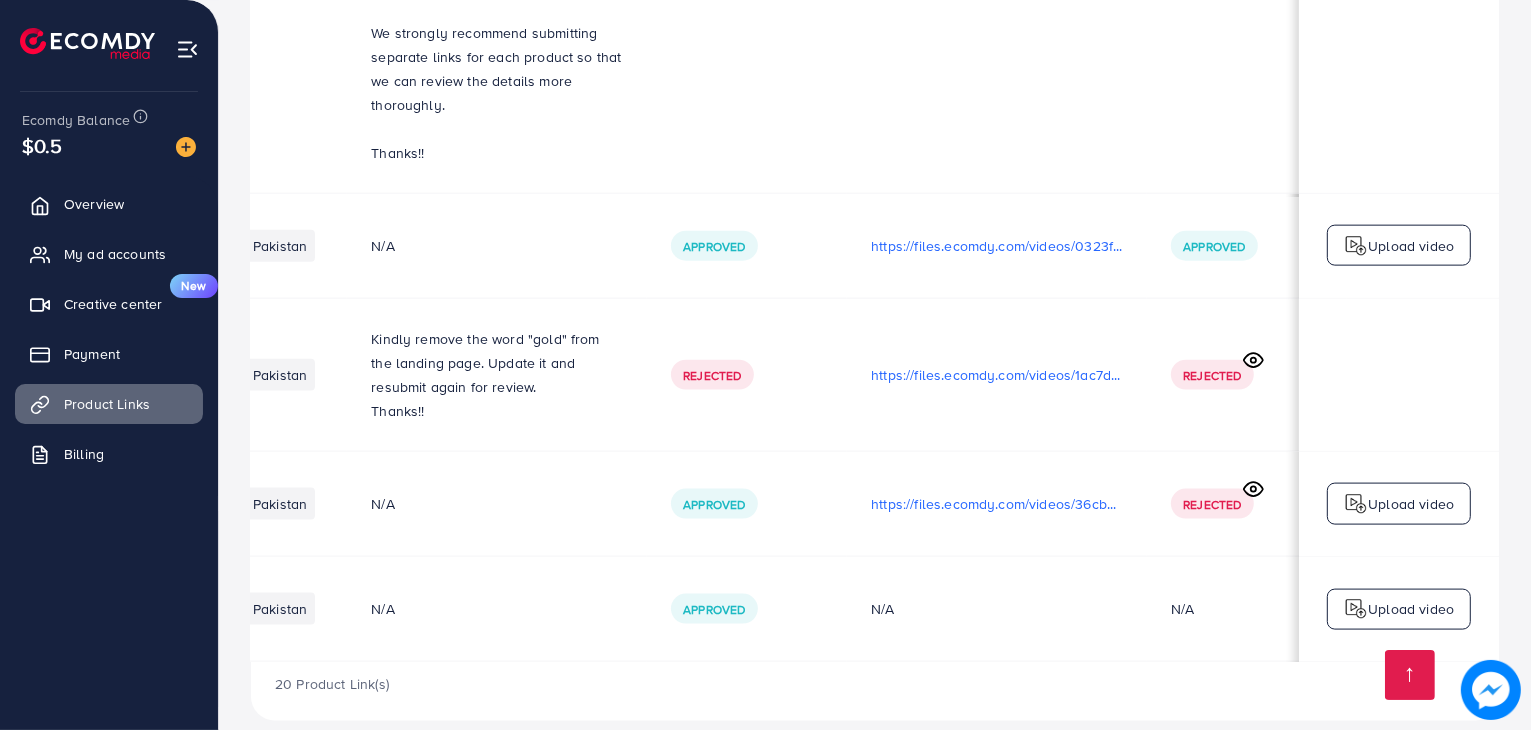scroll, scrollTop: 0, scrollLeft: 390, axis: horizontal 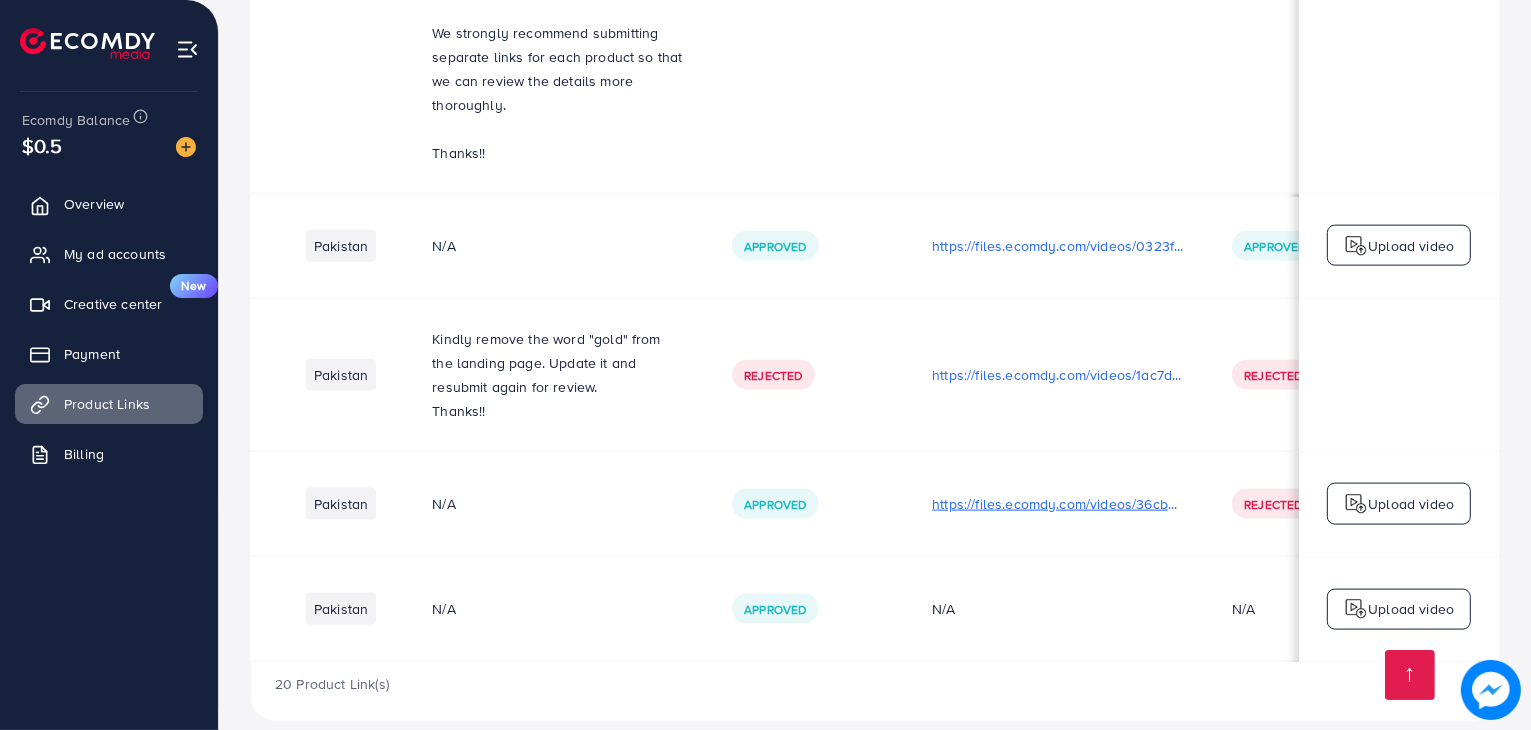 click on "https://files.ecomdy.com/videos/36cb20b6-dbcb-4906-95bd-4336583143dd-1753786808928.mov" at bounding box center (1058, 504) 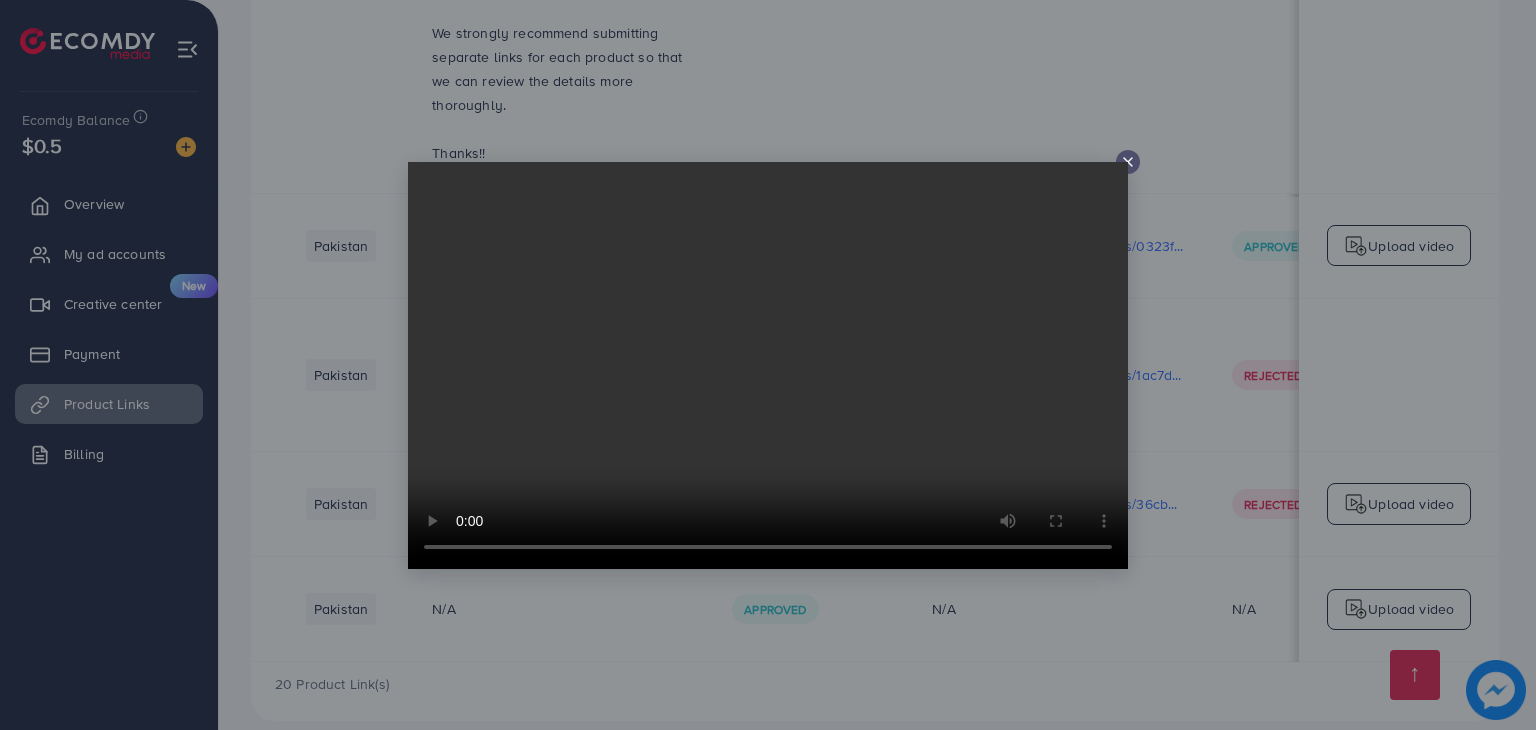 click 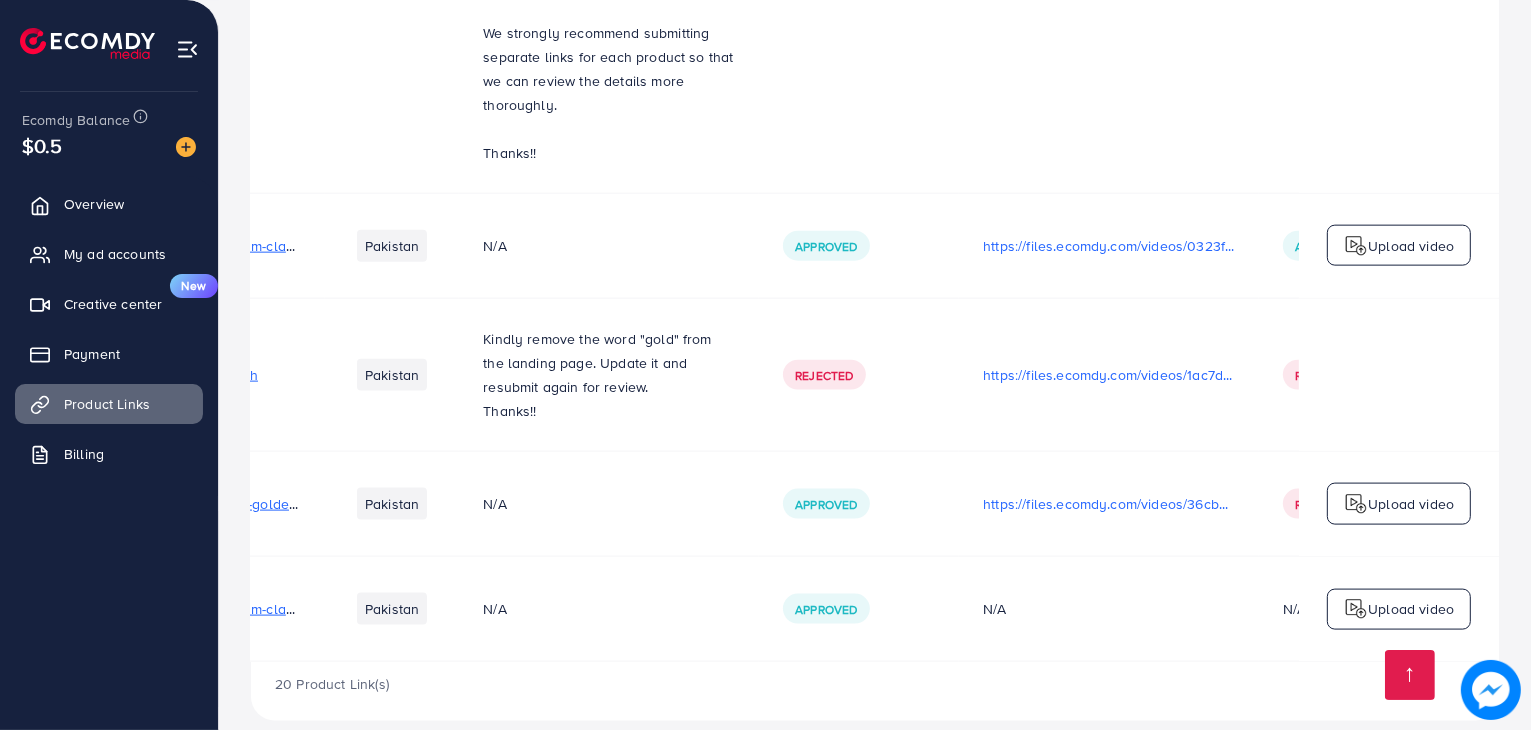 scroll, scrollTop: 0, scrollLeft: 436, axis: horizontal 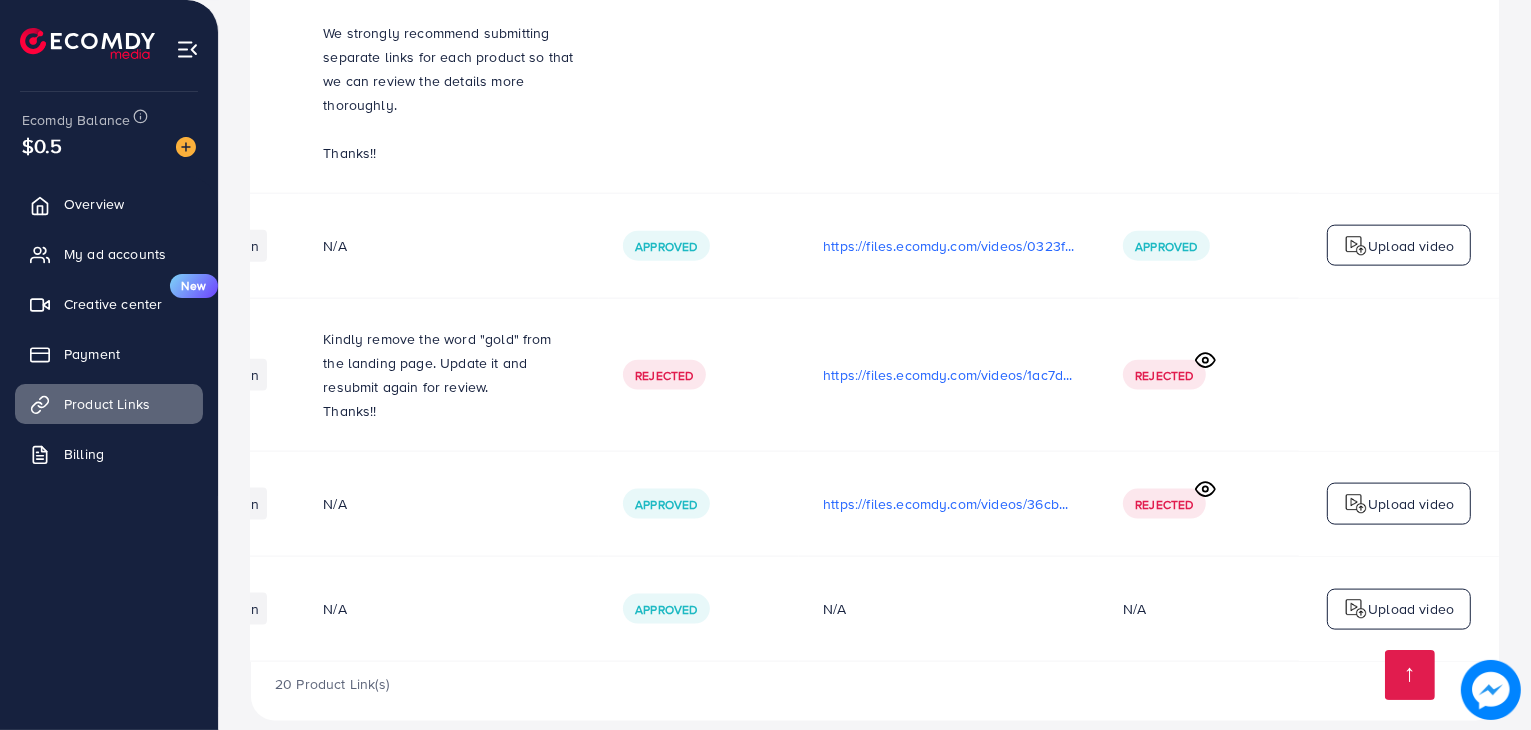 click 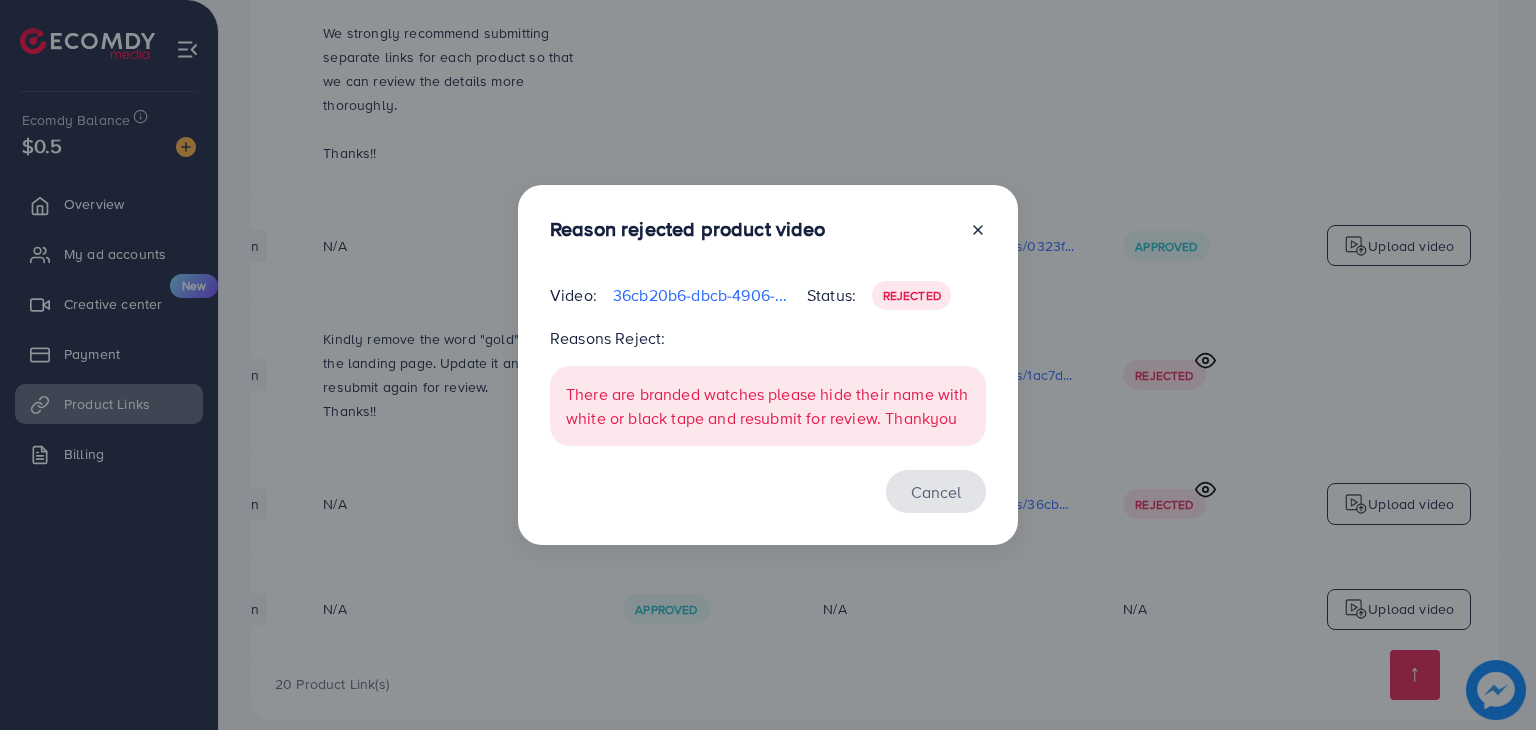 click on "Cancel" at bounding box center [936, 491] 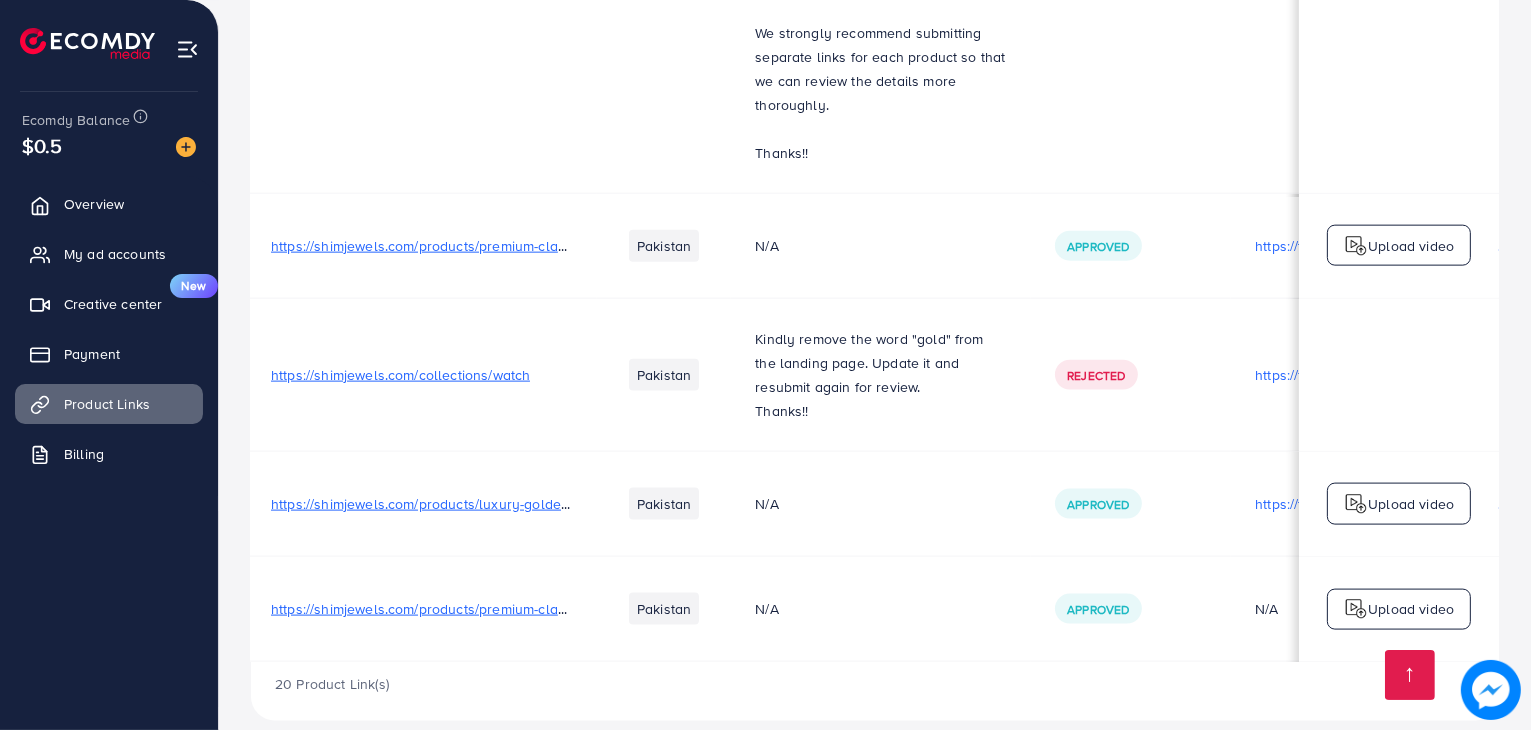 scroll, scrollTop: 0, scrollLeft: 0, axis: both 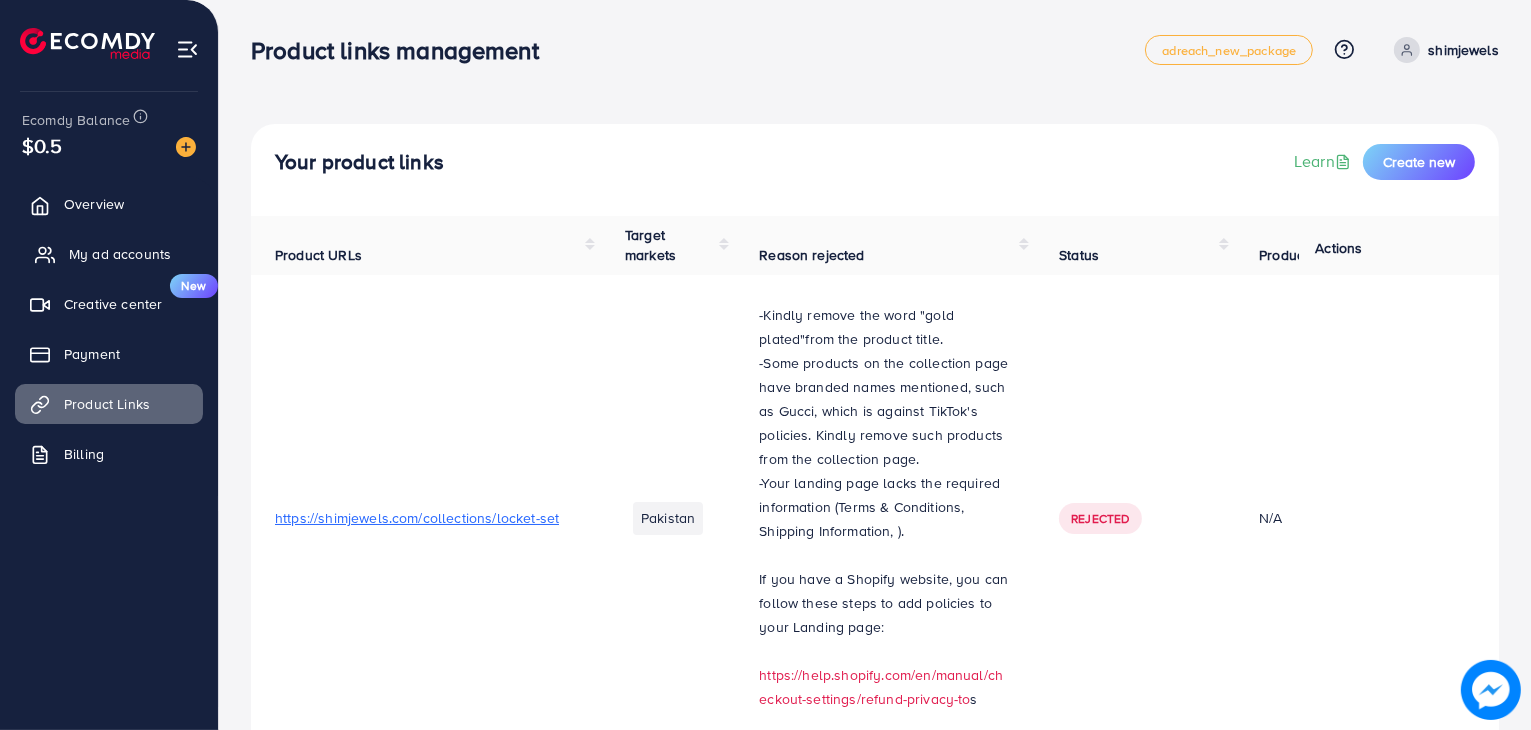 click on "My ad accounts" at bounding box center (120, 254) 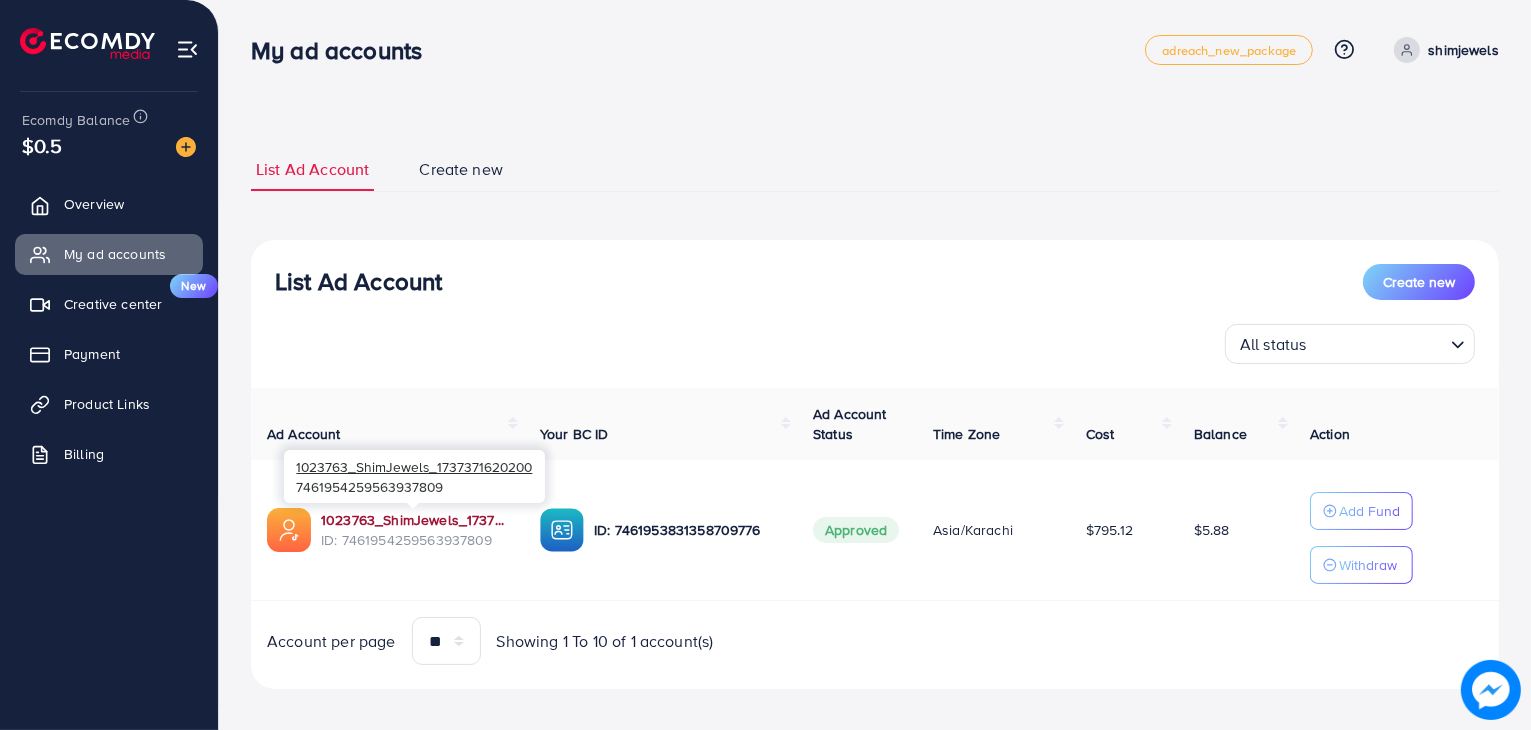 click on "1023763_ShimJewels_1737371620200" at bounding box center [414, 520] 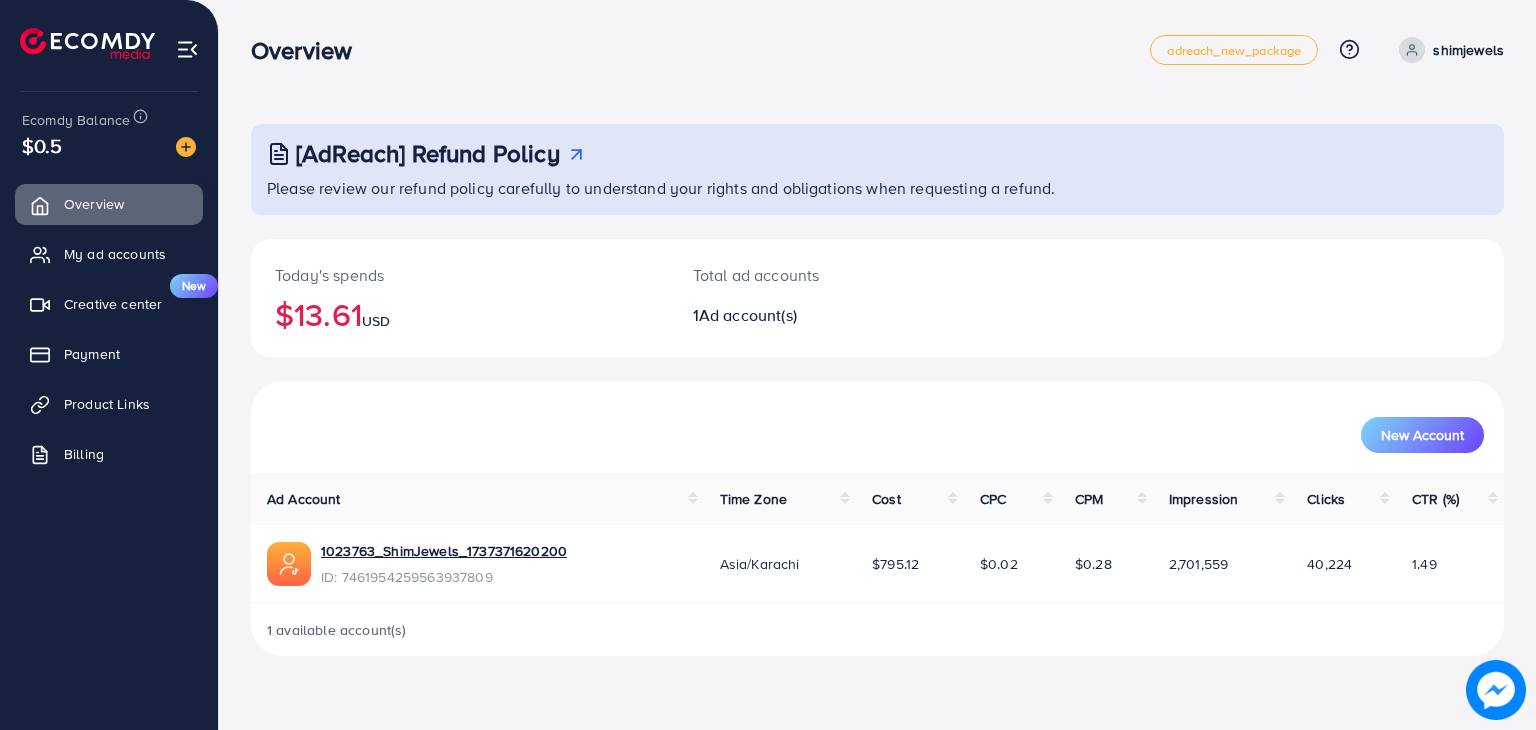 scroll, scrollTop: 0, scrollLeft: 0, axis: both 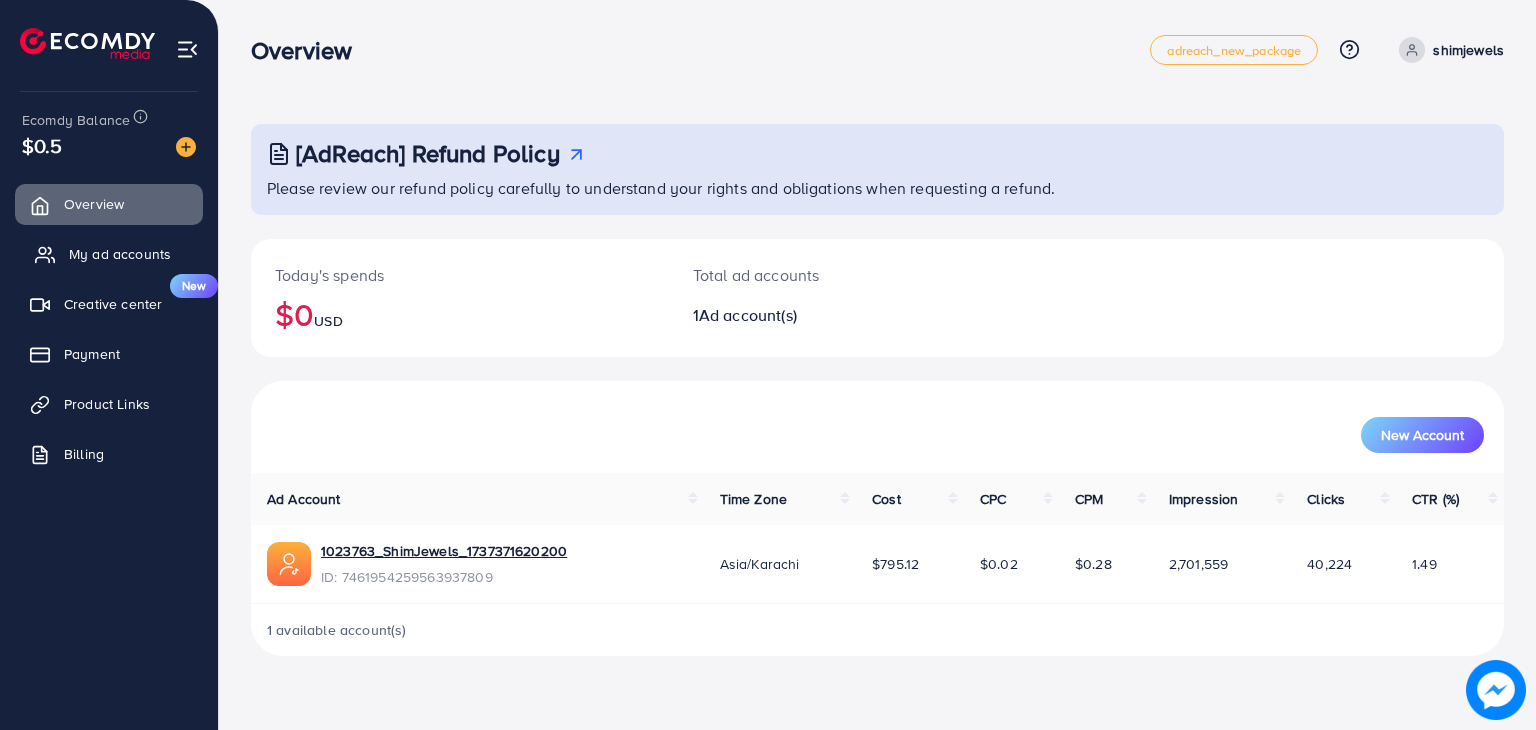 click on "My ad accounts" at bounding box center (120, 254) 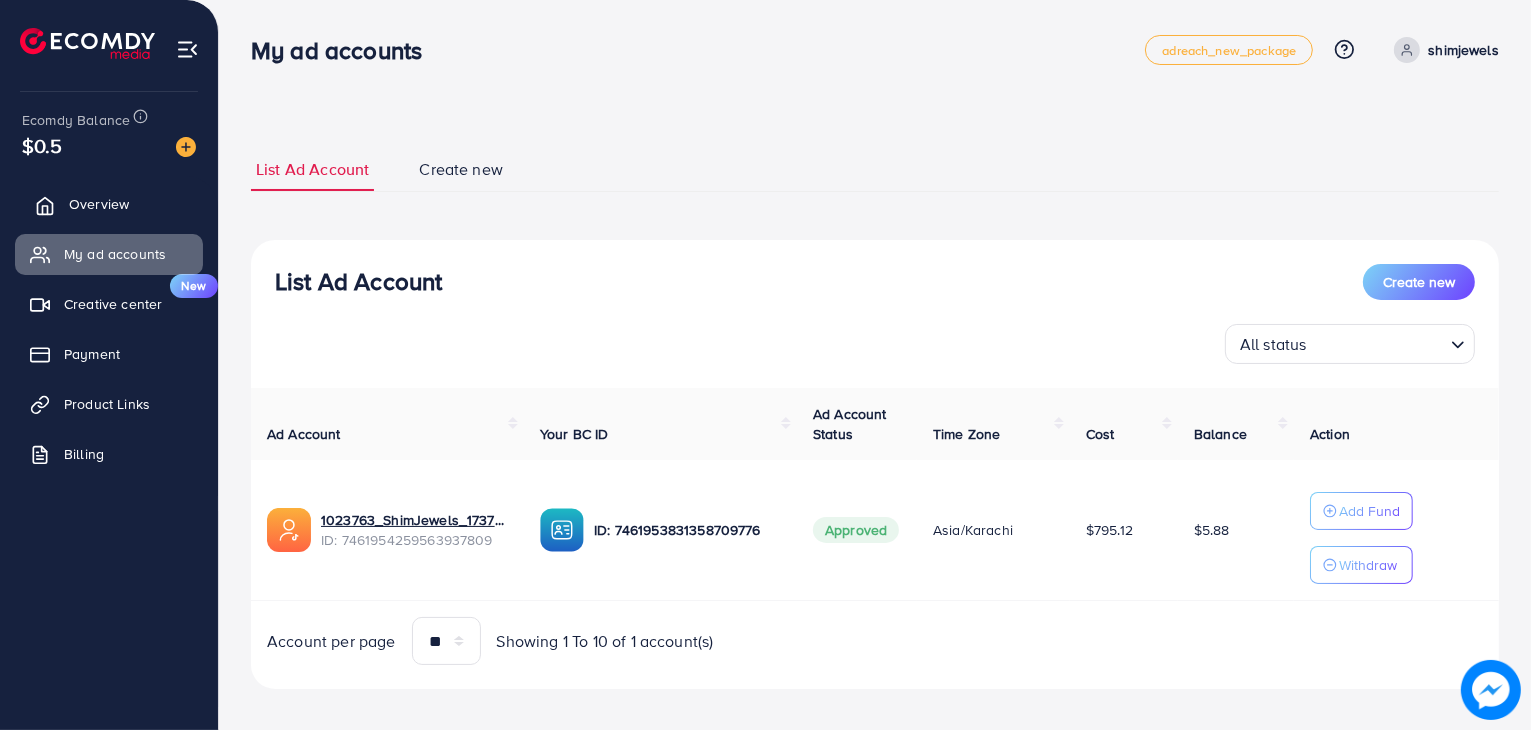 click on "Overview" at bounding box center (99, 204) 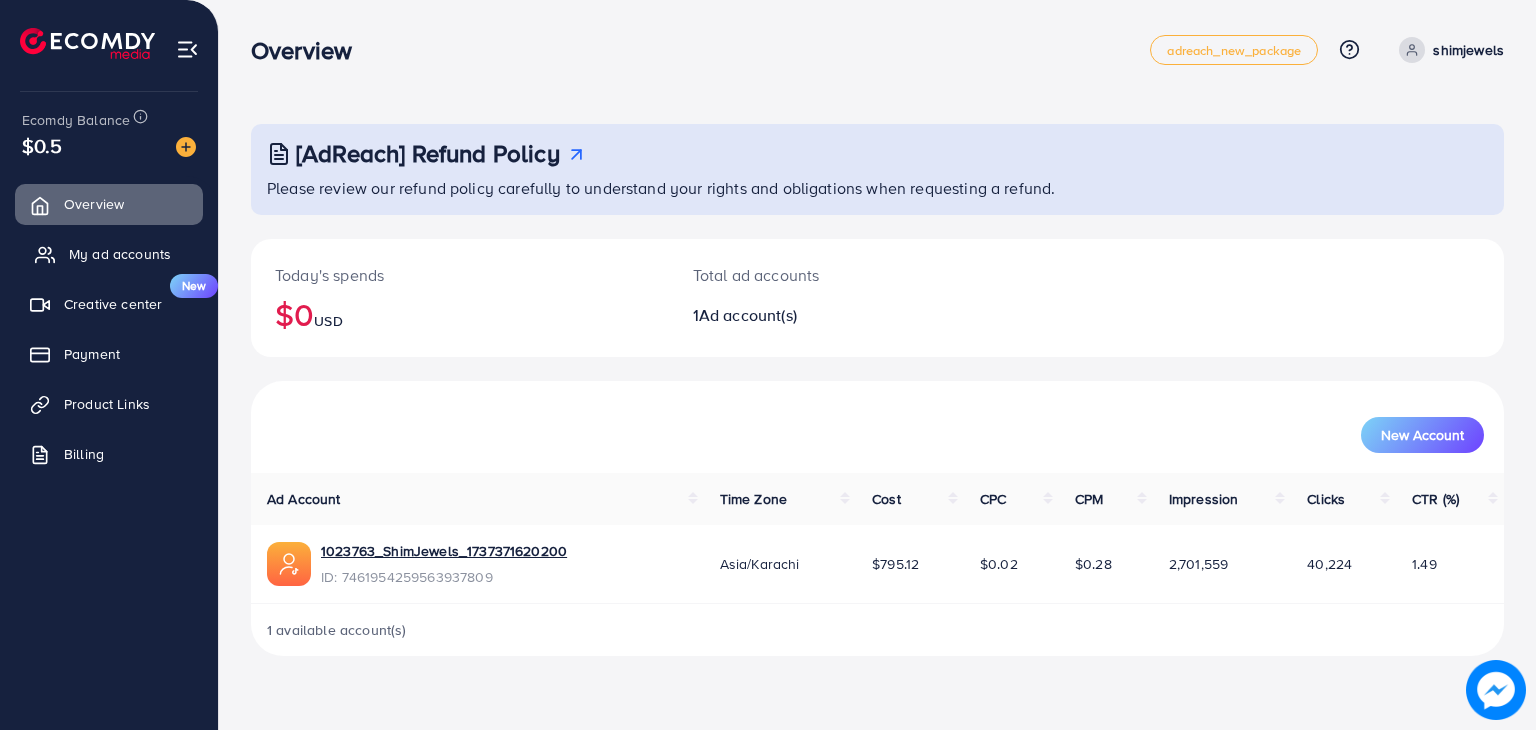 click on "My ad accounts" at bounding box center [120, 254] 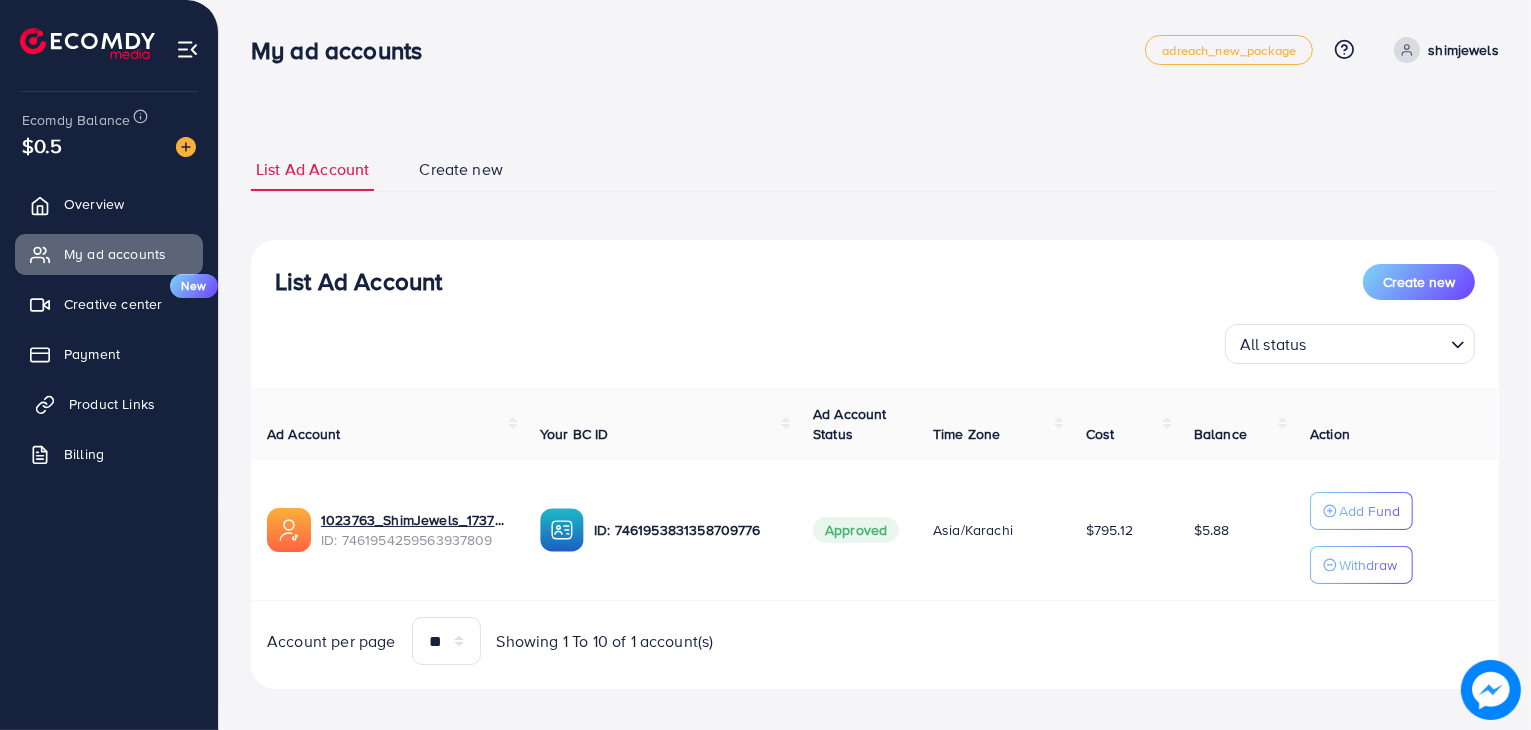click on "Product Links" at bounding box center [112, 404] 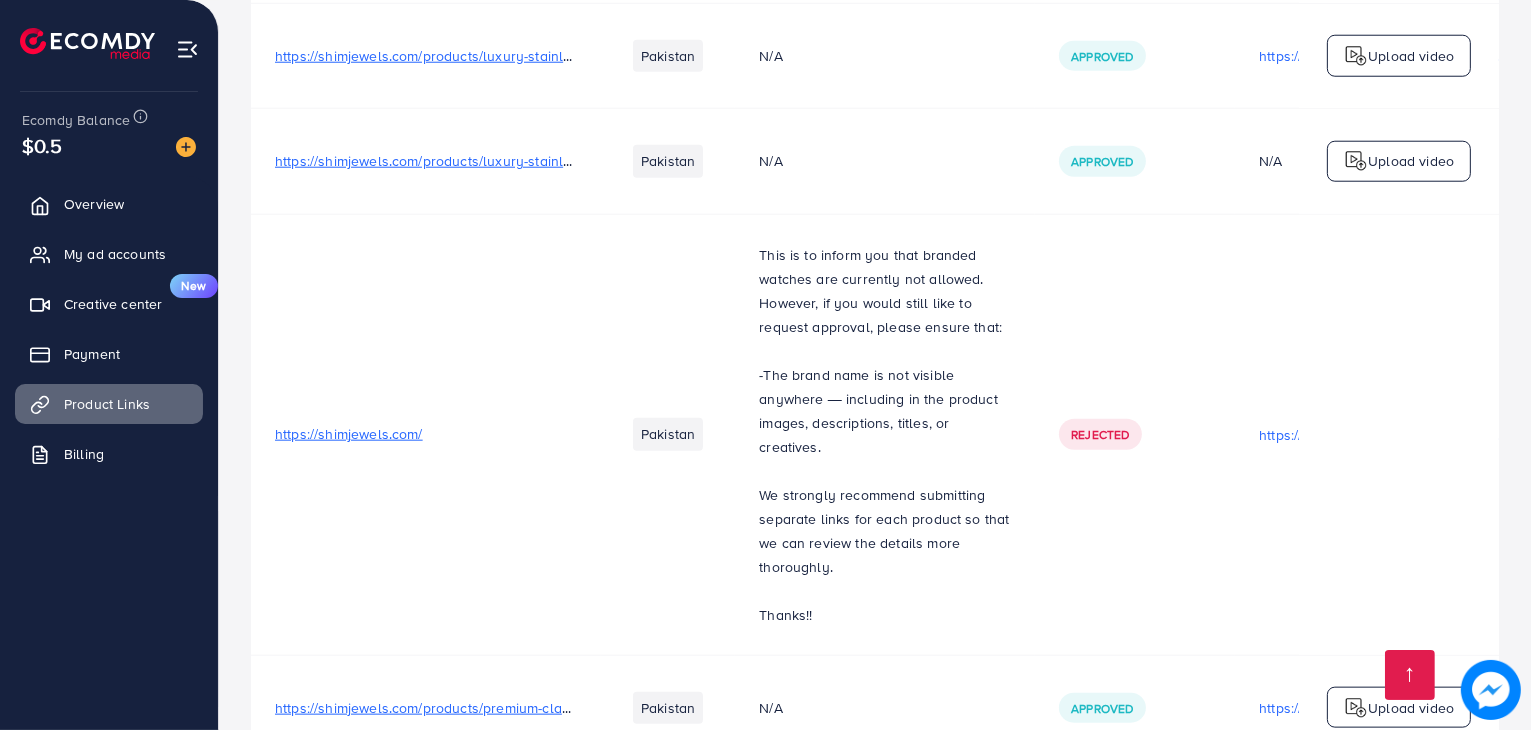 scroll, scrollTop: 2724, scrollLeft: 0, axis: vertical 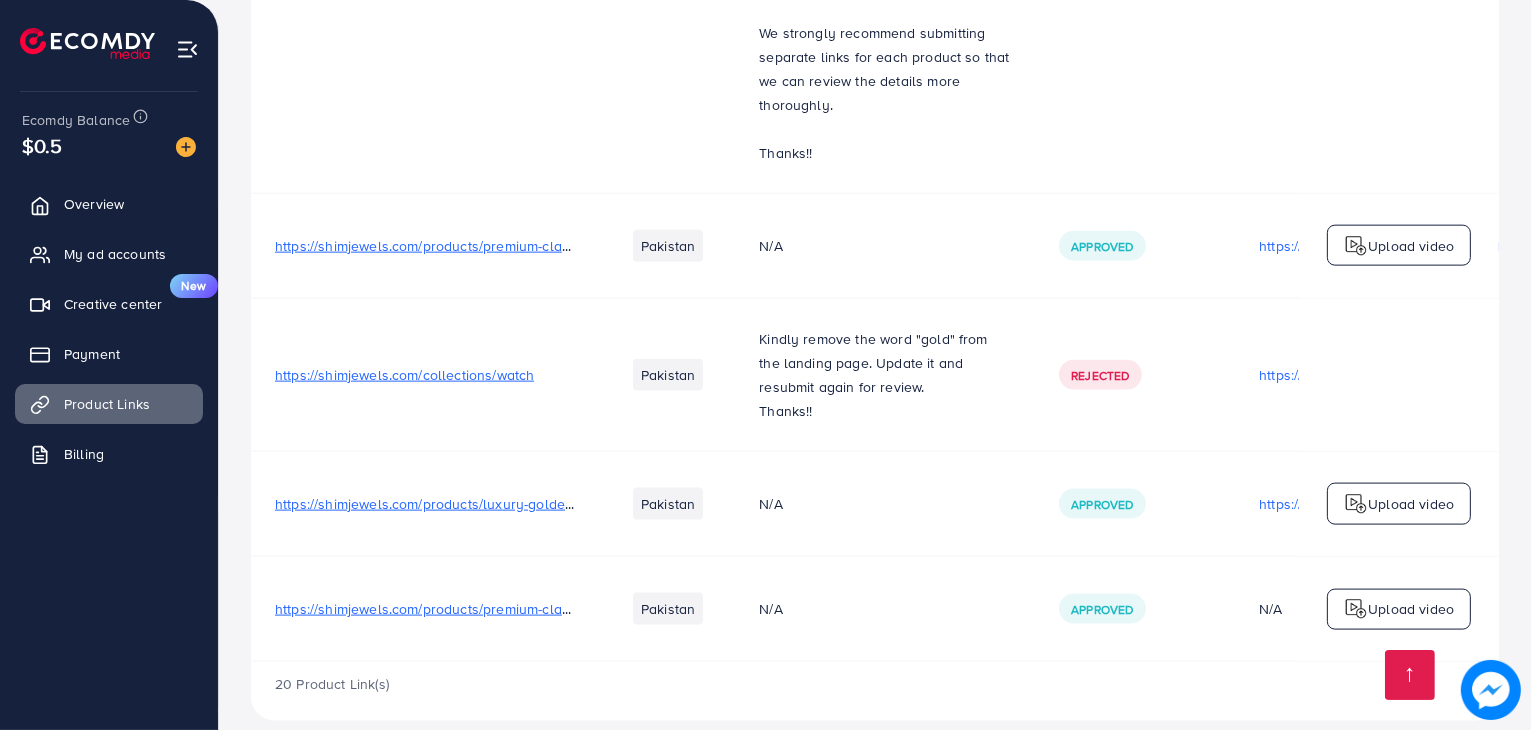 click on "https://shimjewels.com/products/premium-classic-girls-watch-copy?utm_source=tiktok&utm_medium=paid&utm_id=__CAMPAIGN_ID__&utm_campaign=__CAMPAIGN_NAME__" at bounding box center (830, 609) 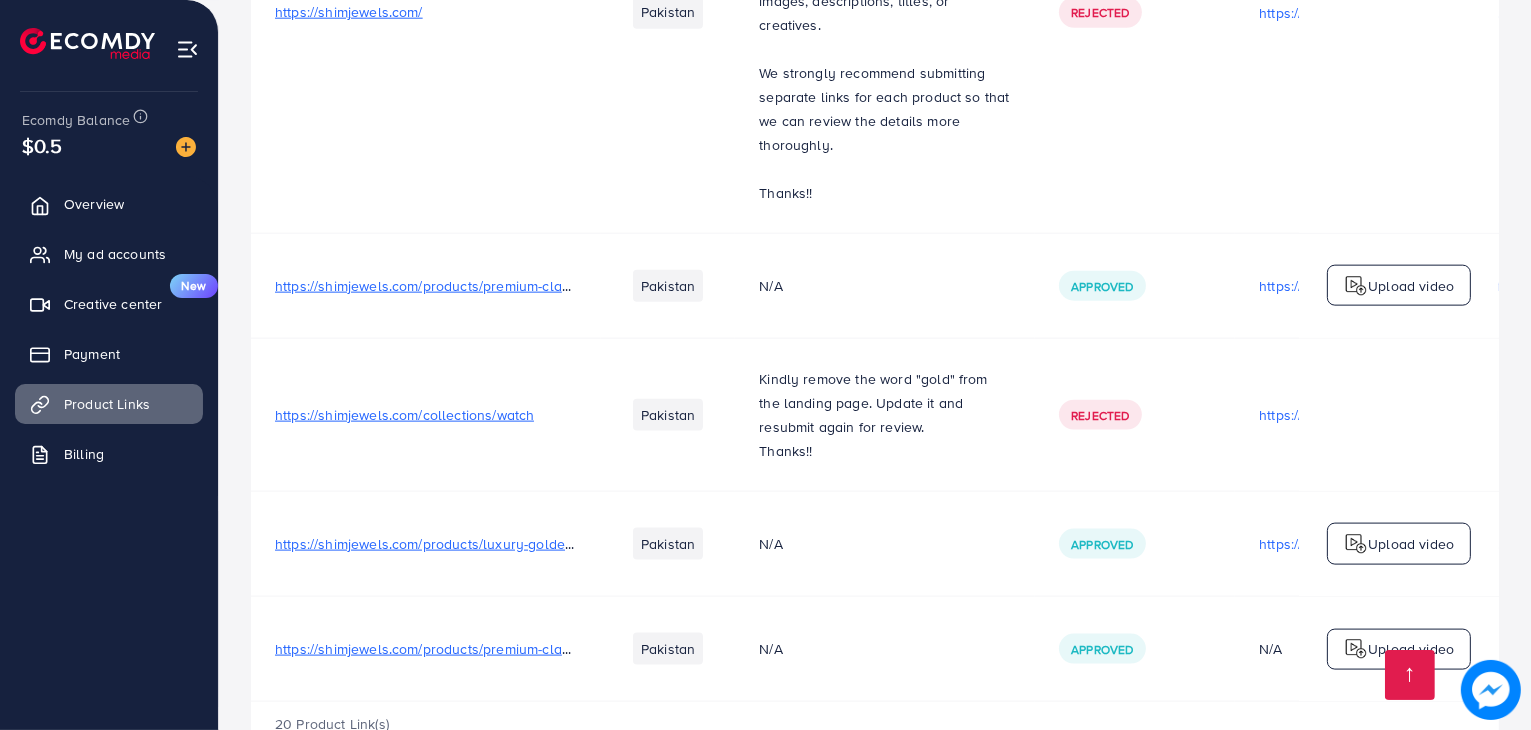 scroll, scrollTop: 2724, scrollLeft: 0, axis: vertical 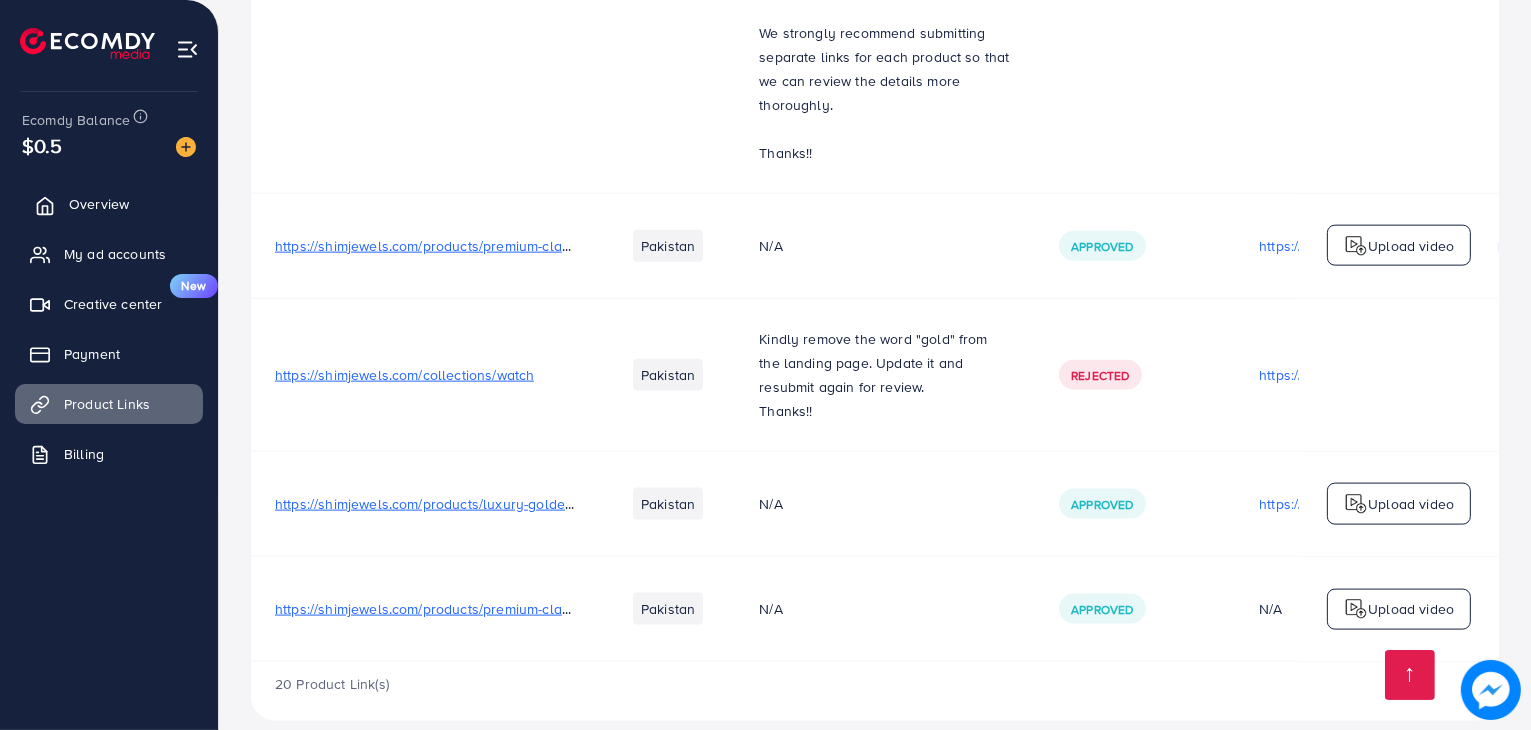 click on "Overview" at bounding box center [99, 204] 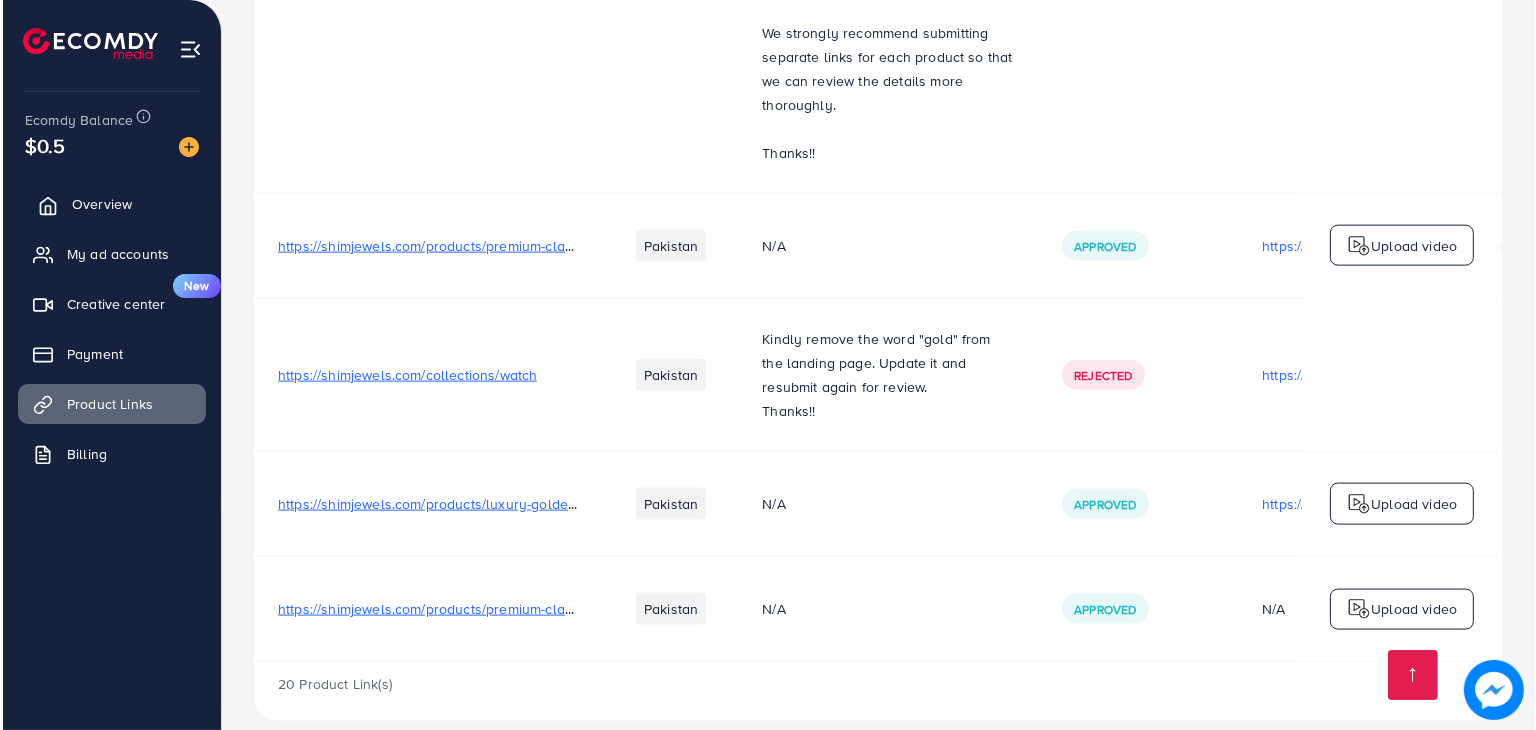scroll, scrollTop: 0, scrollLeft: 0, axis: both 